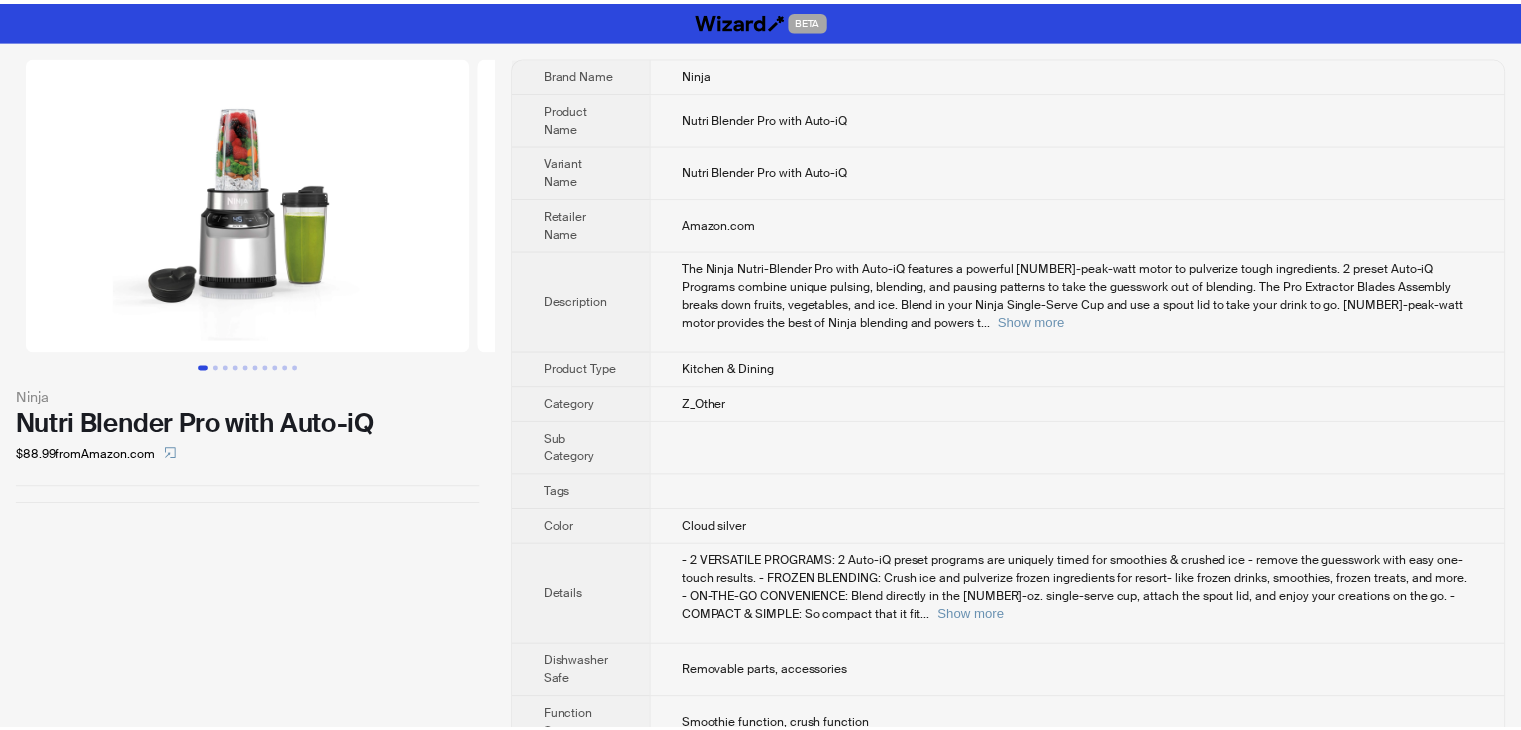 scroll, scrollTop: 0, scrollLeft: 0, axis: both 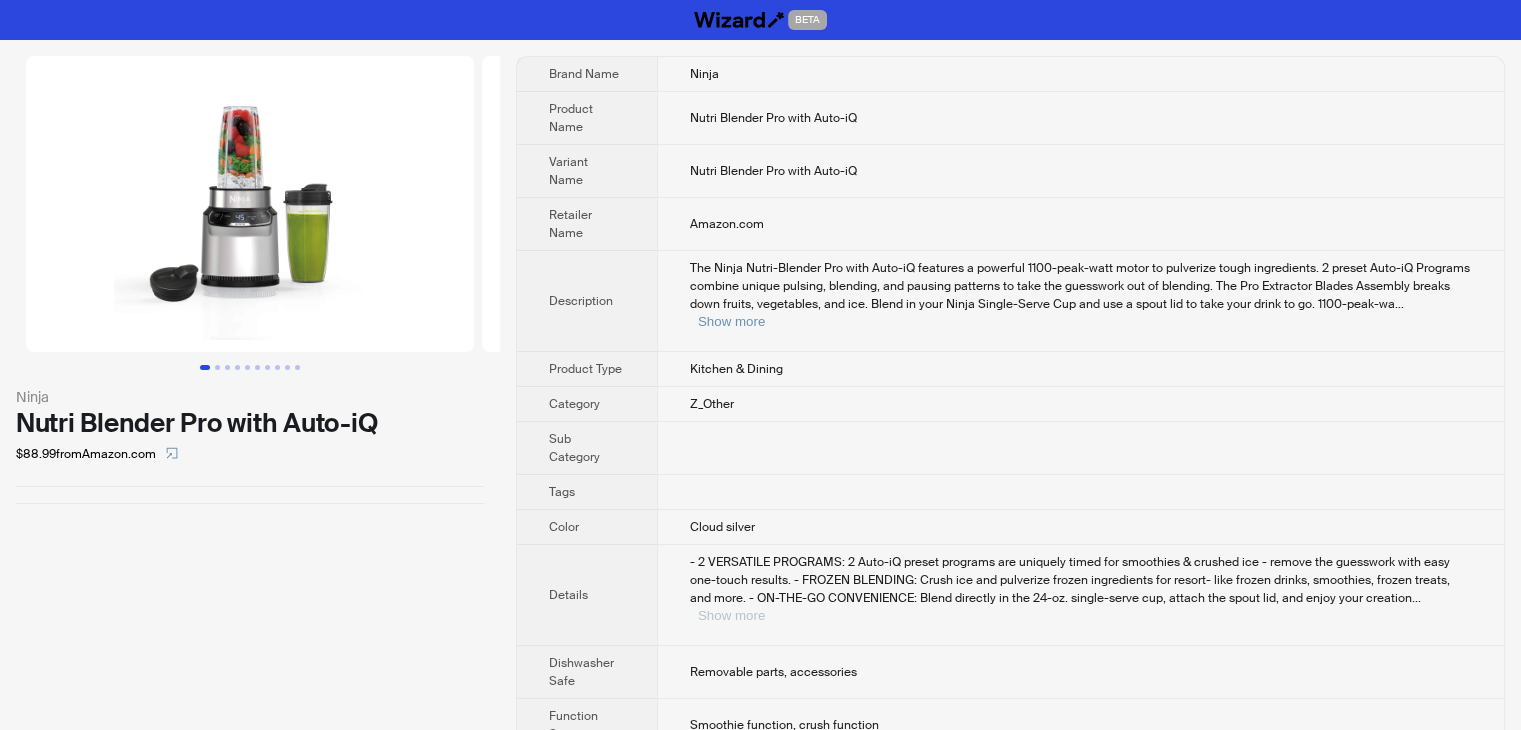 click on "Show more" at bounding box center (731, 615) 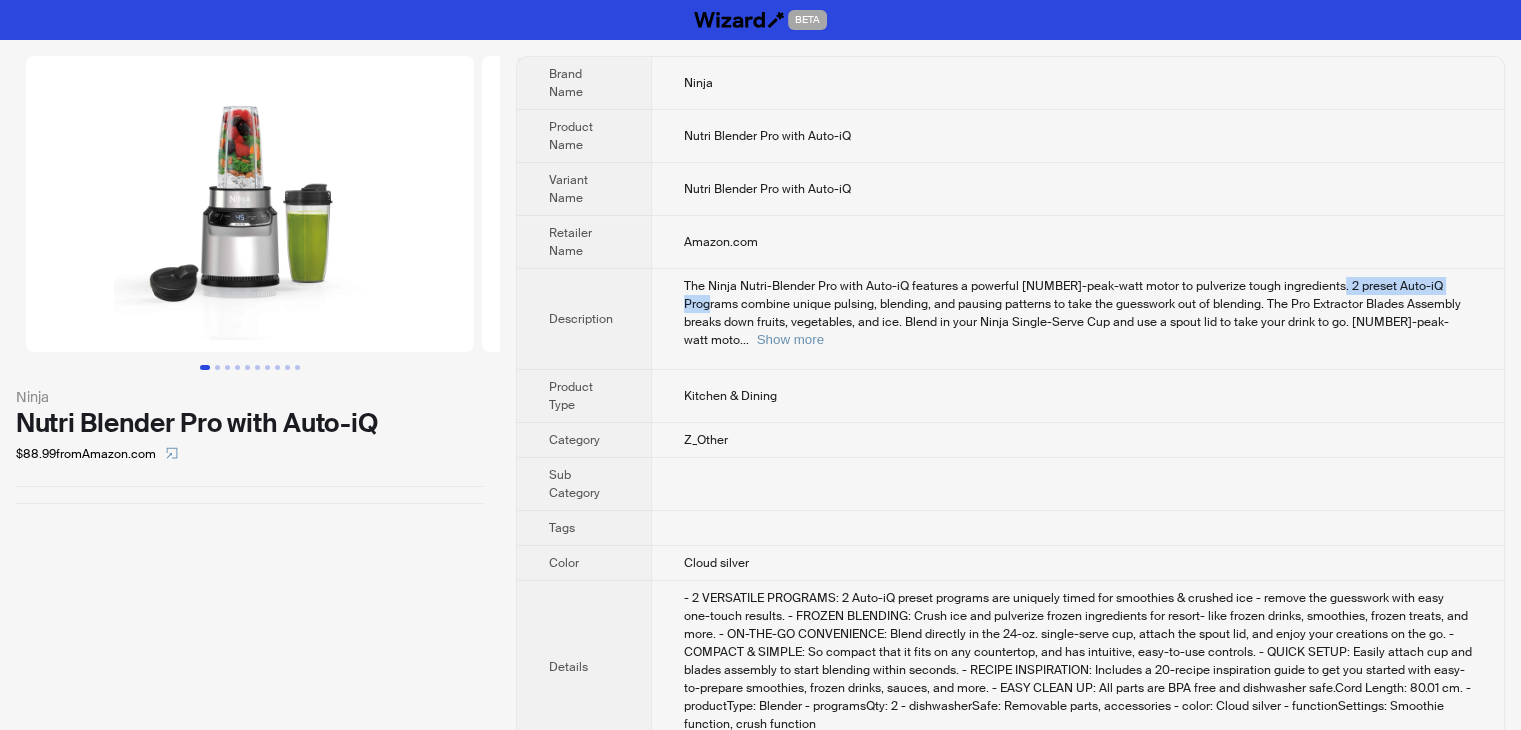 drag, startPoint x: 1455, startPoint y: 279, endPoint x: 1316, endPoint y: 288, distance: 139.29106 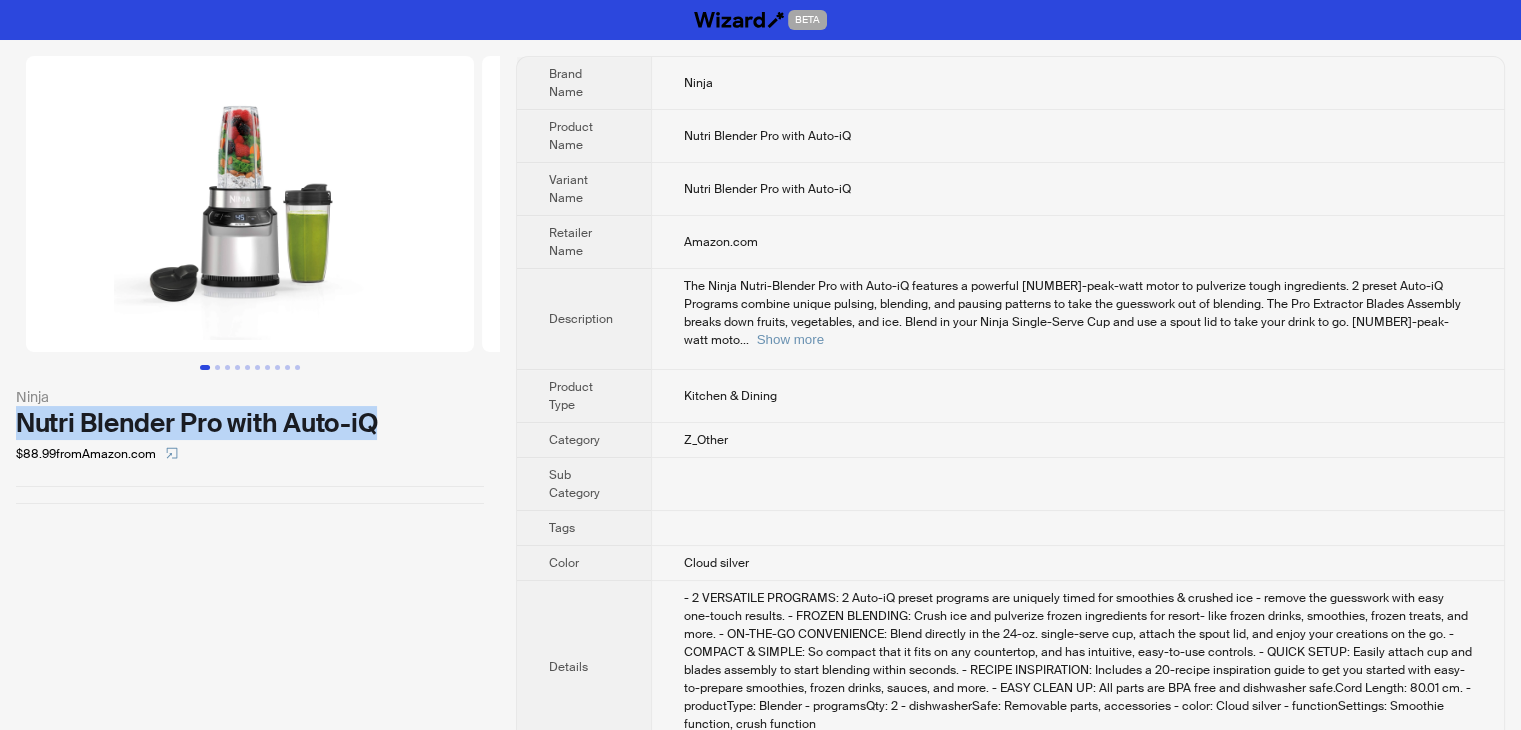 drag, startPoint x: 11, startPoint y: 413, endPoint x: 376, endPoint y: 437, distance: 365.78818 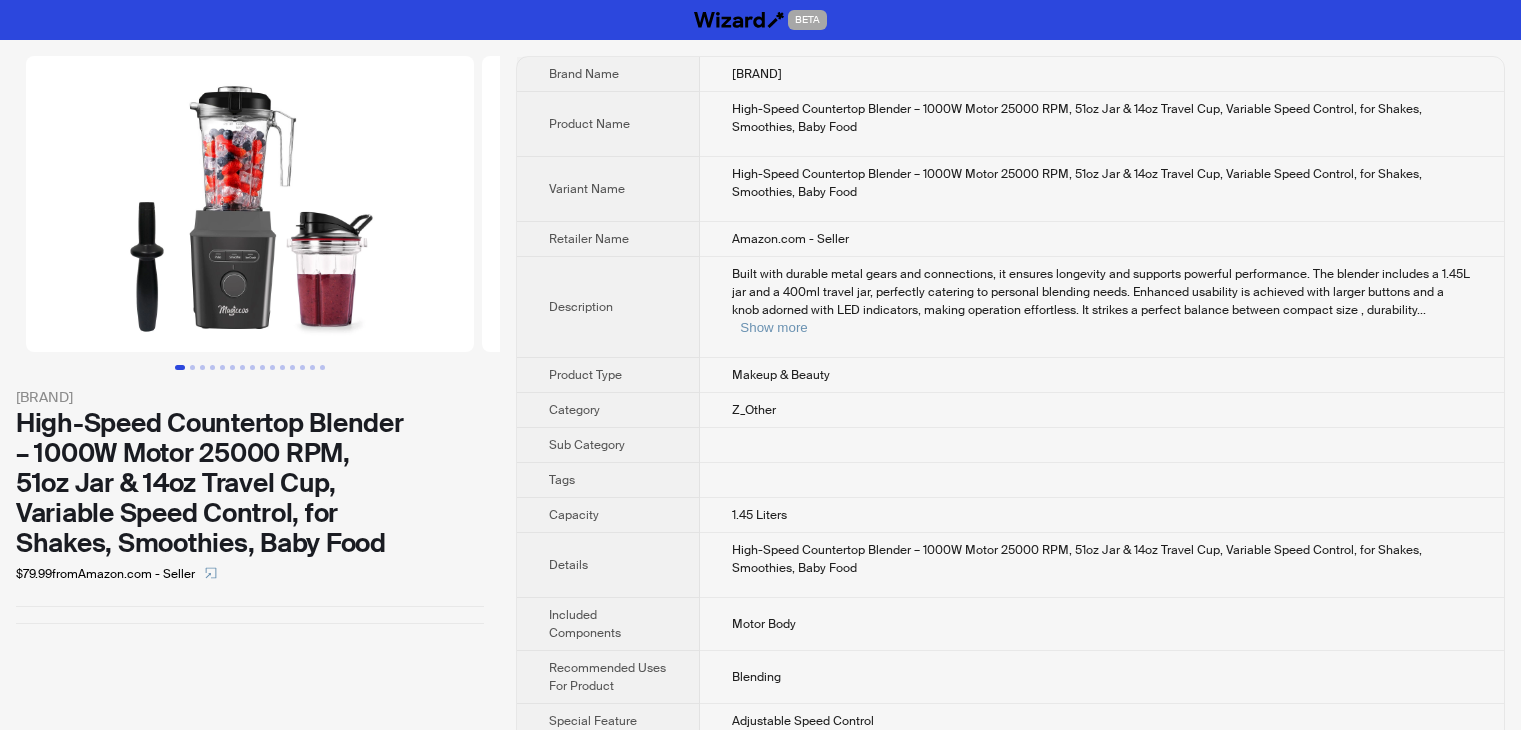 scroll, scrollTop: 0, scrollLeft: 0, axis: both 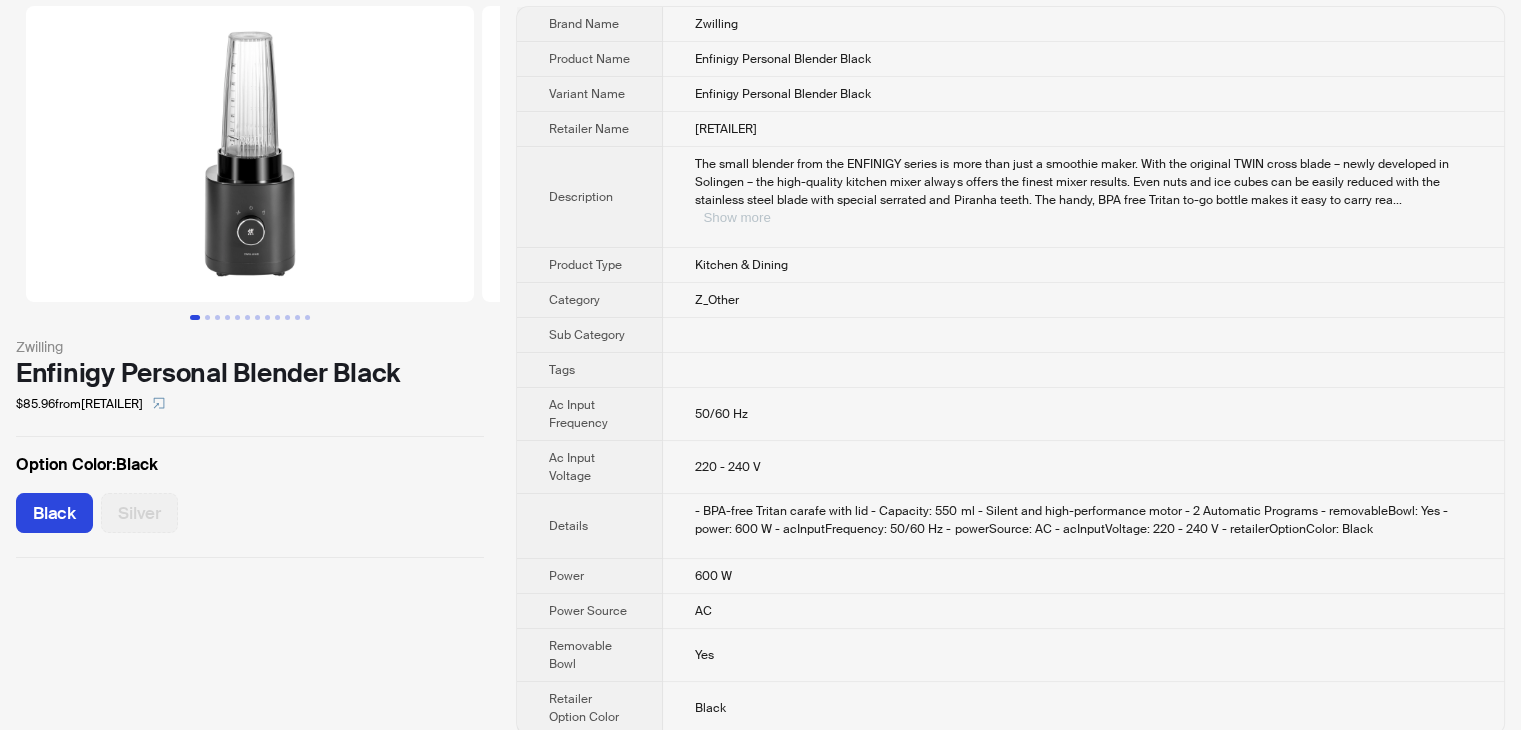 click on "Show more" at bounding box center (736, 217) 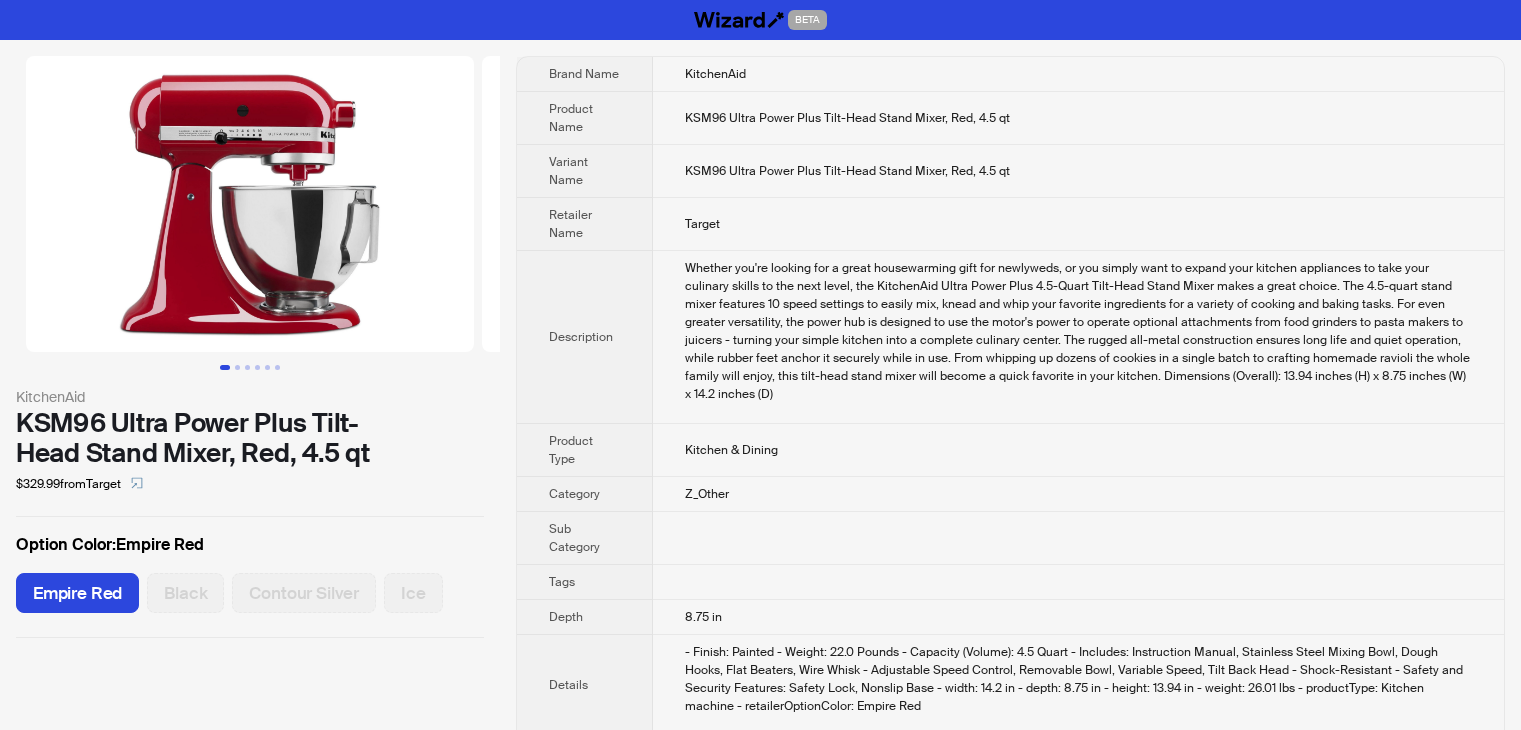 scroll, scrollTop: 0, scrollLeft: 0, axis: both 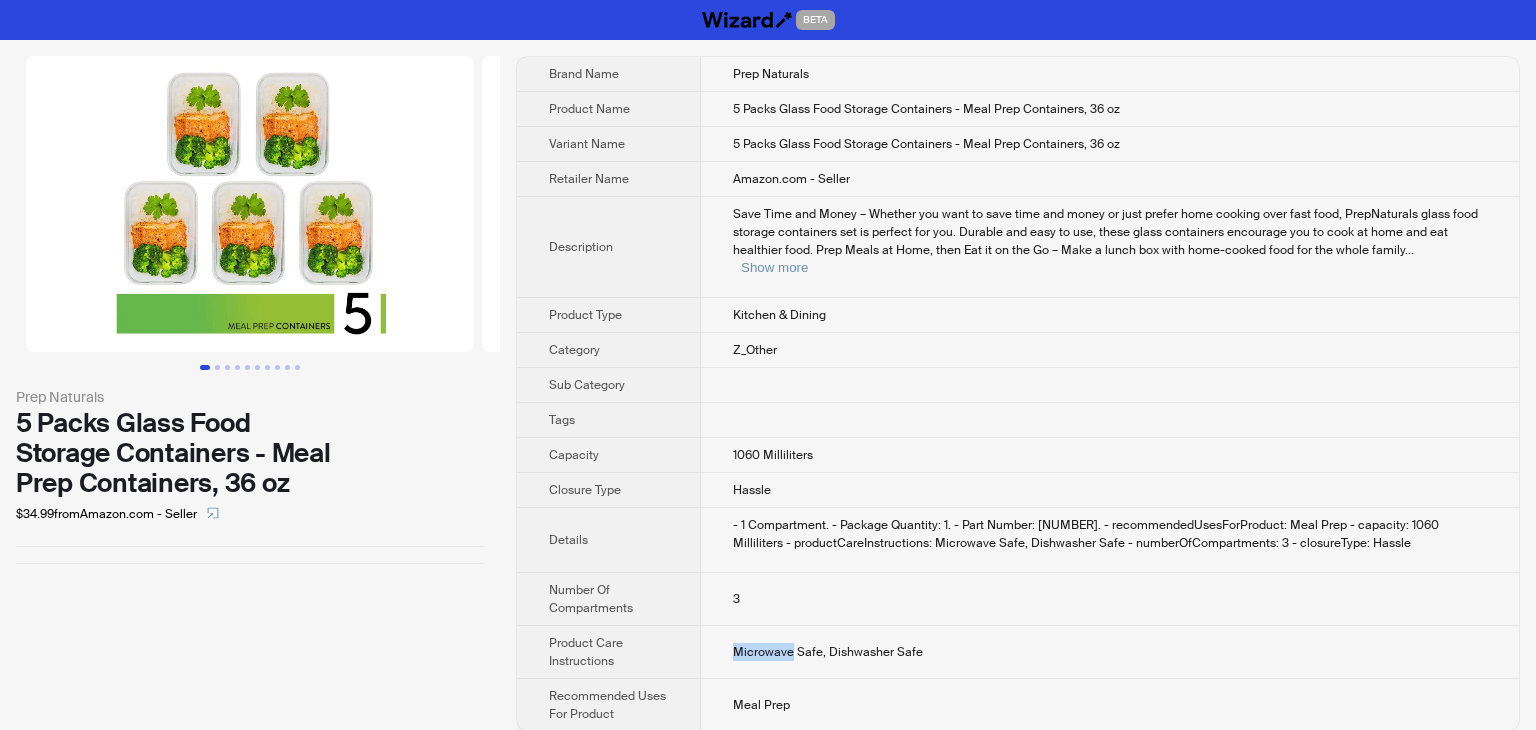 drag, startPoint x: 791, startPoint y: 630, endPoint x: 721, endPoint y: 629, distance: 70.00714 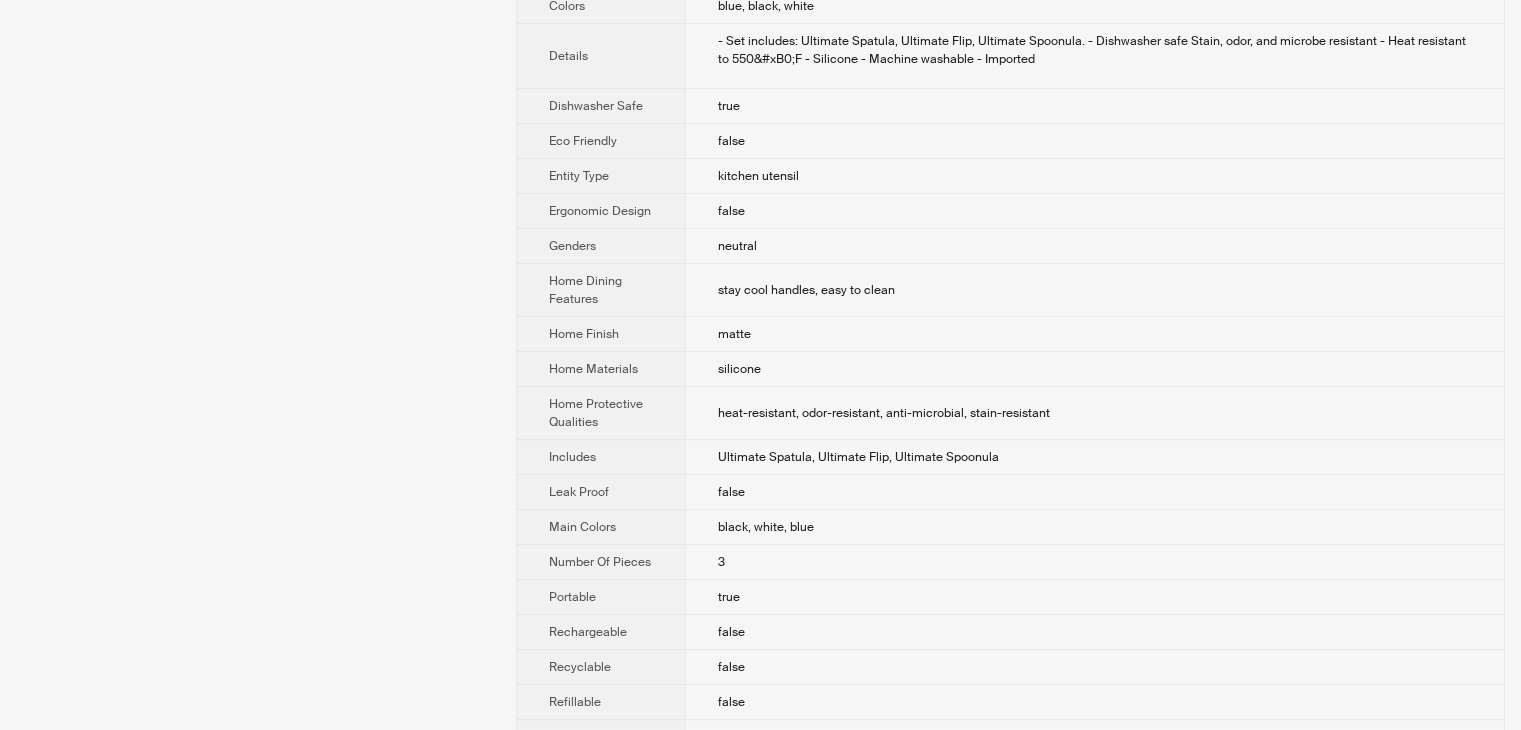 scroll, scrollTop: 800, scrollLeft: 0, axis: vertical 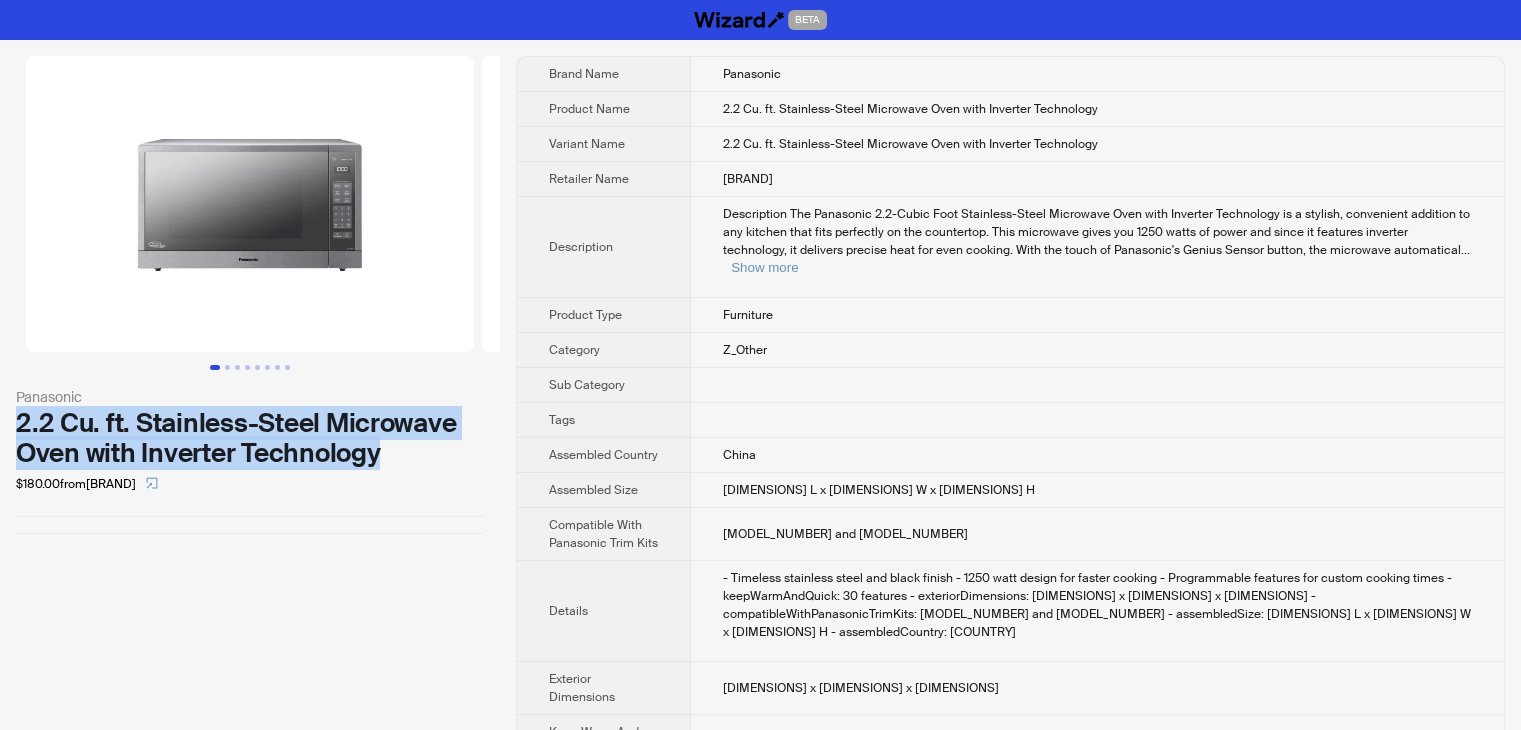 drag, startPoint x: 404, startPoint y: 464, endPoint x: 8, endPoint y: 431, distance: 397.37262 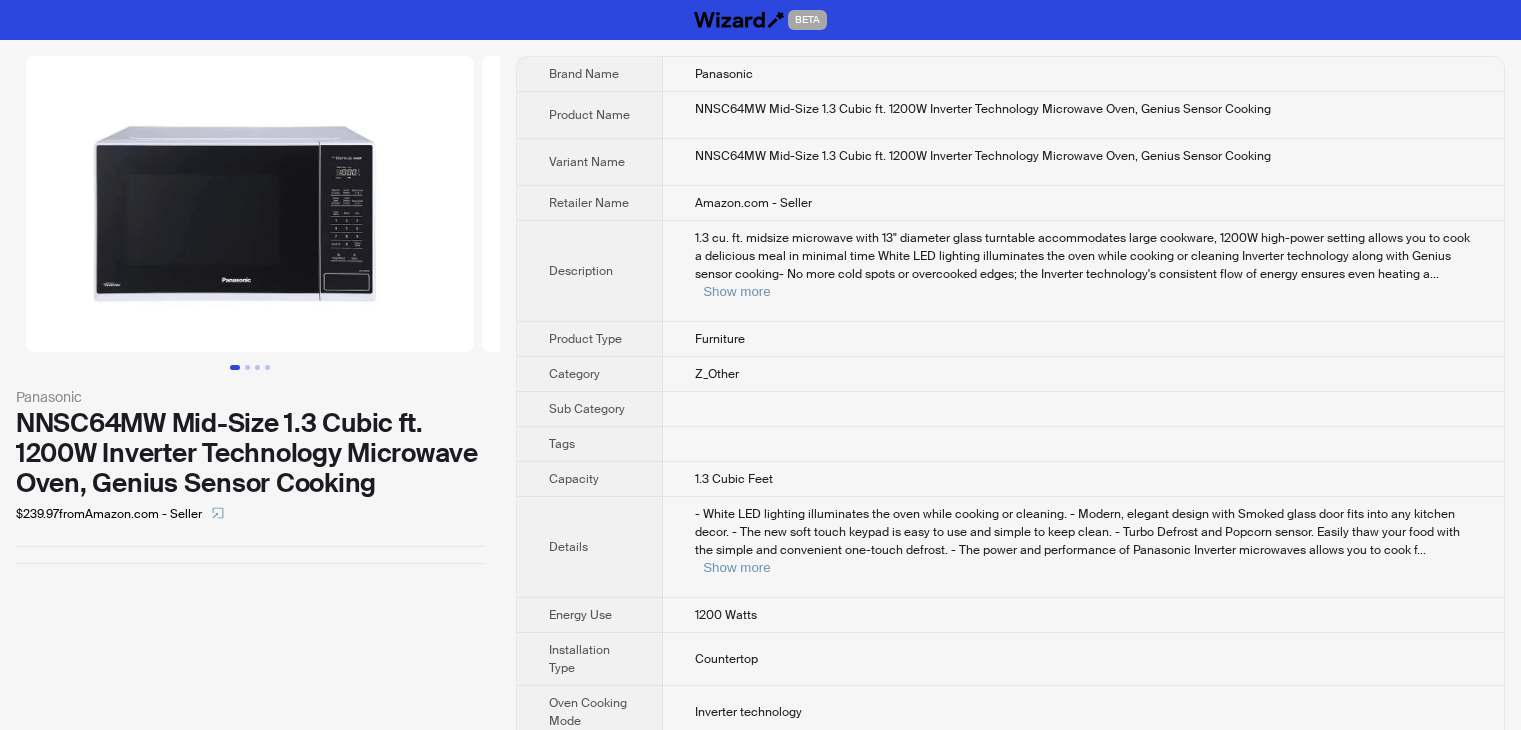 scroll, scrollTop: 0, scrollLeft: 0, axis: both 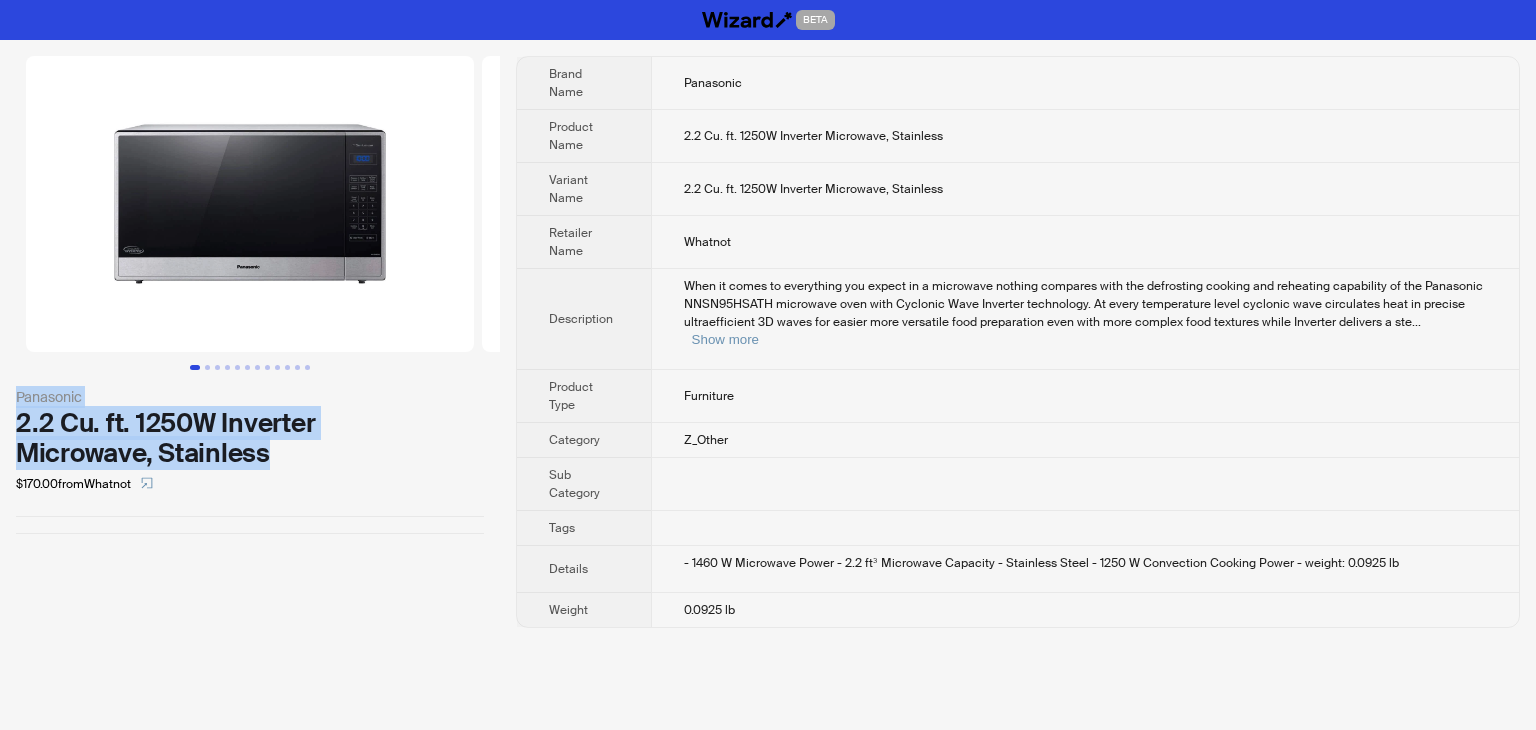 drag, startPoint x: 272, startPoint y: 453, endPoint x: 12, endPoint y: 407, distance: 264.03787 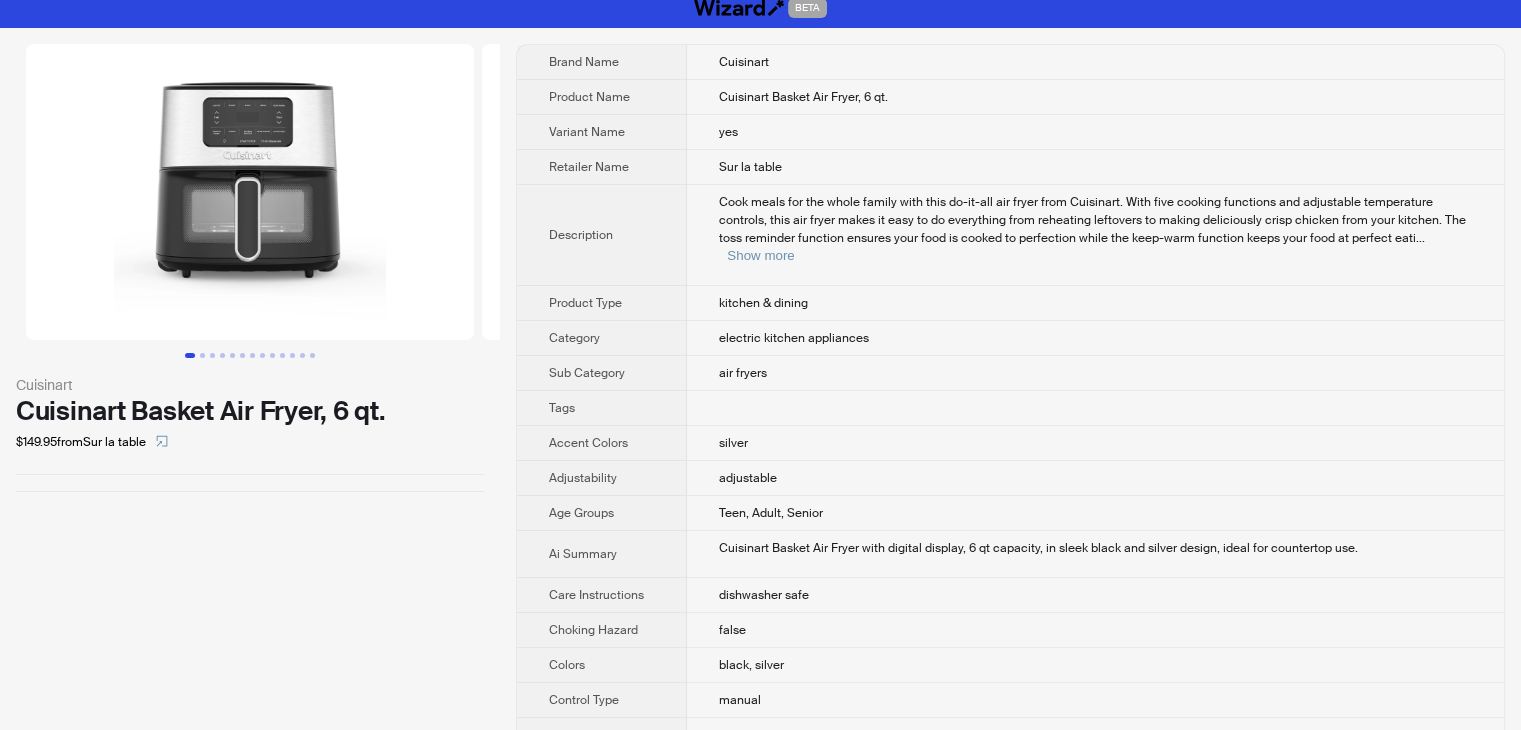 scroll, scrollTop: 0, scrollLeft: 0, axis: both 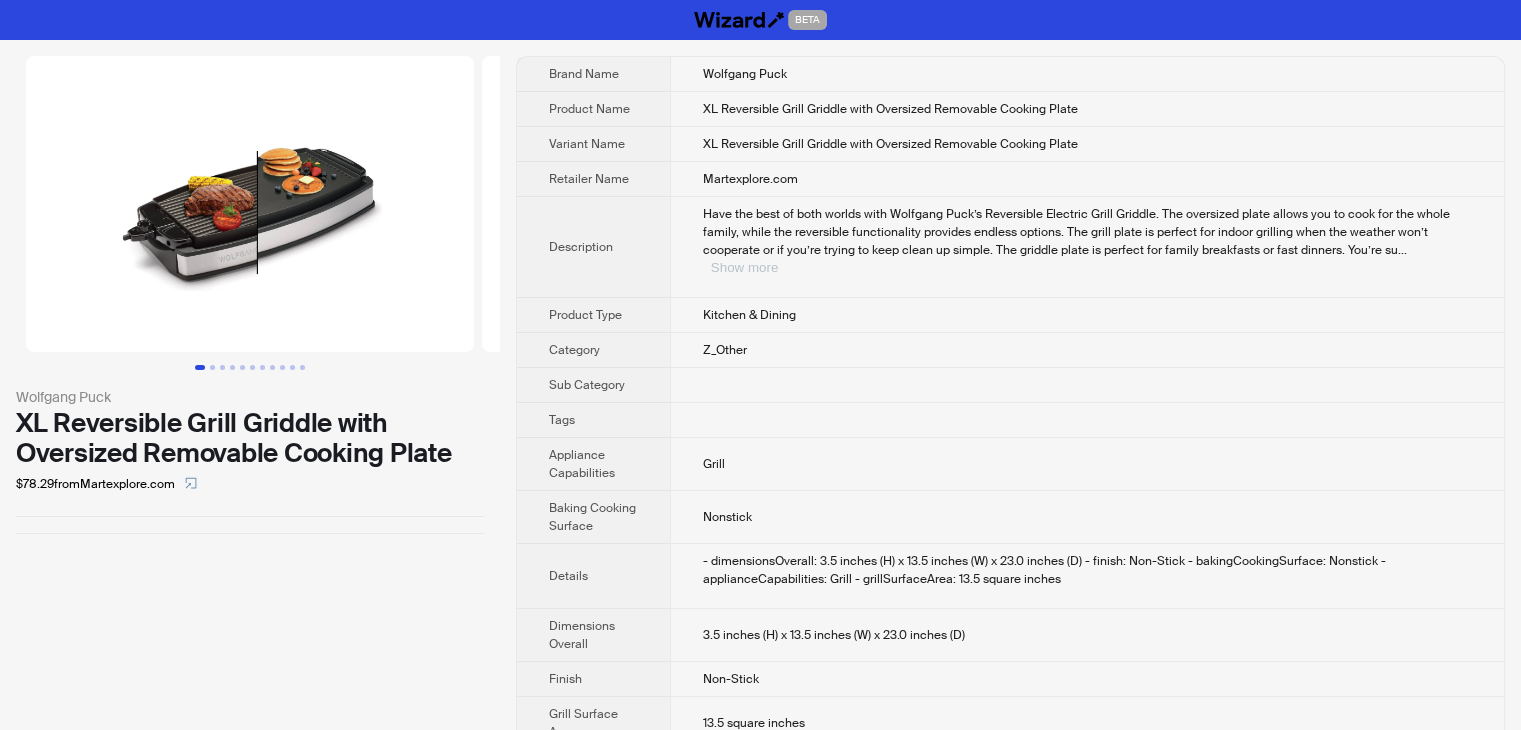 click on "Show more" at bounding box center [744, 267] 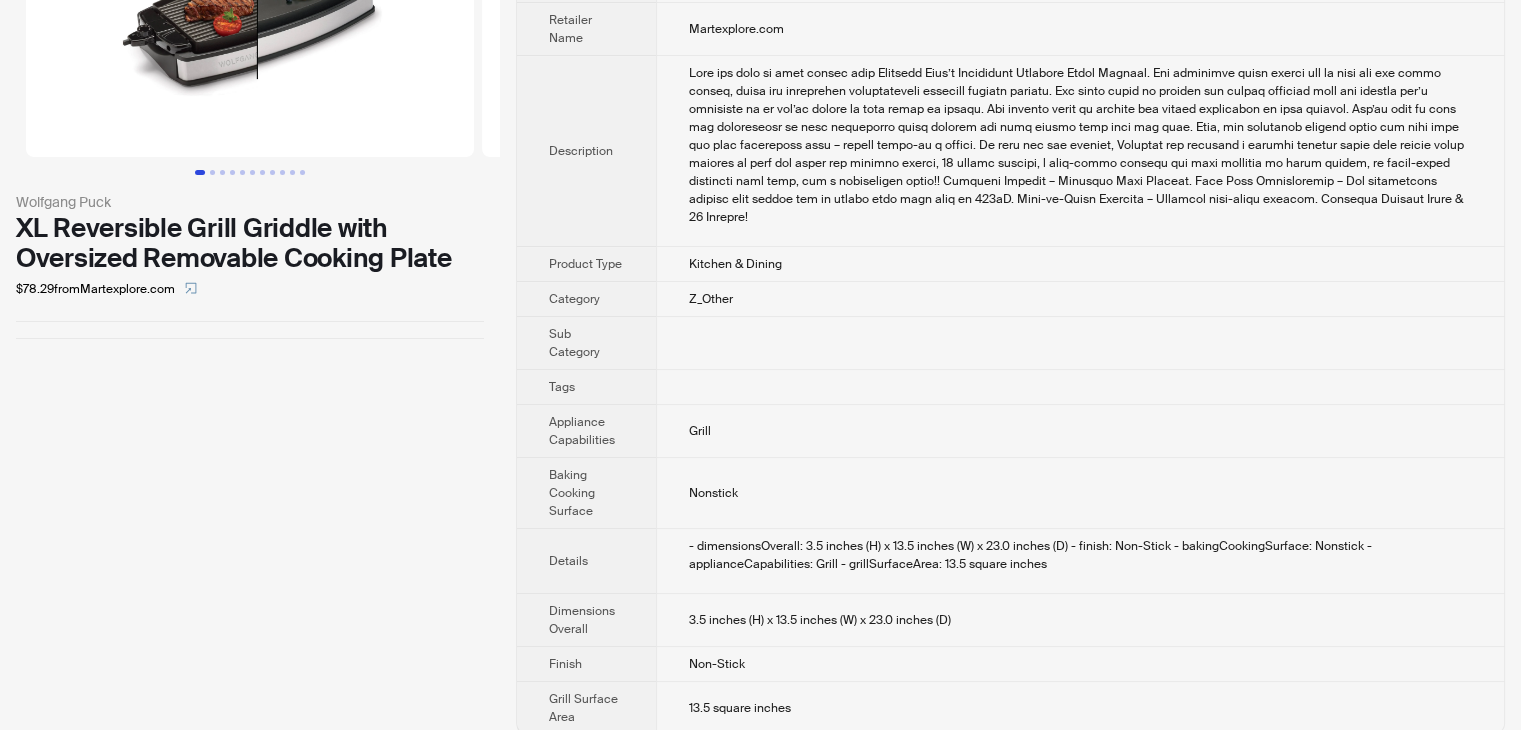 scroll, scrollTop: 0, scrollLeft: 0, axis: both 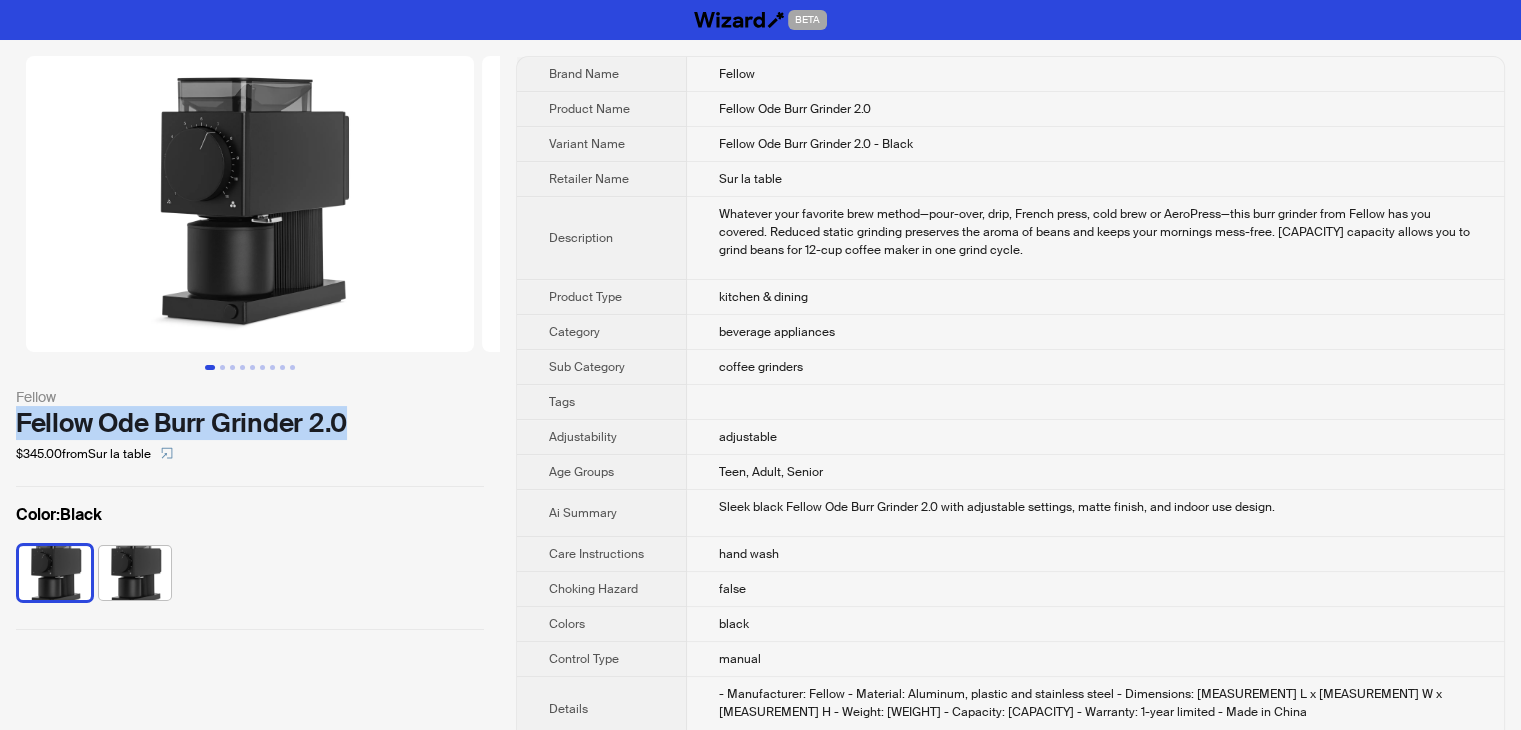 drag, startPoint x: 367, startPoint y: 409, endPoint x: 20, endPoint y: 418, distance: 347.1167 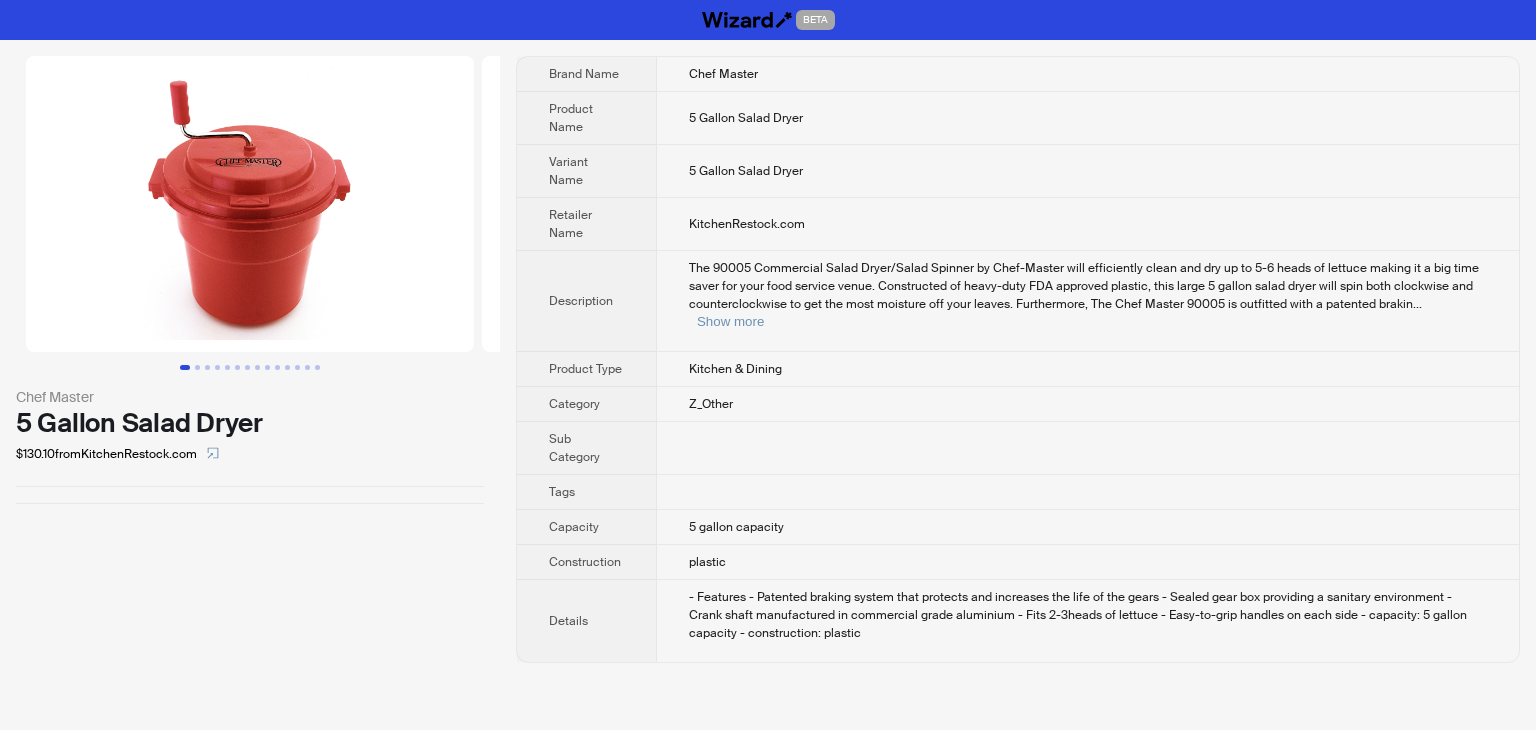 scroll, scrollTop: 0, scrollLeft: 0, axis: both 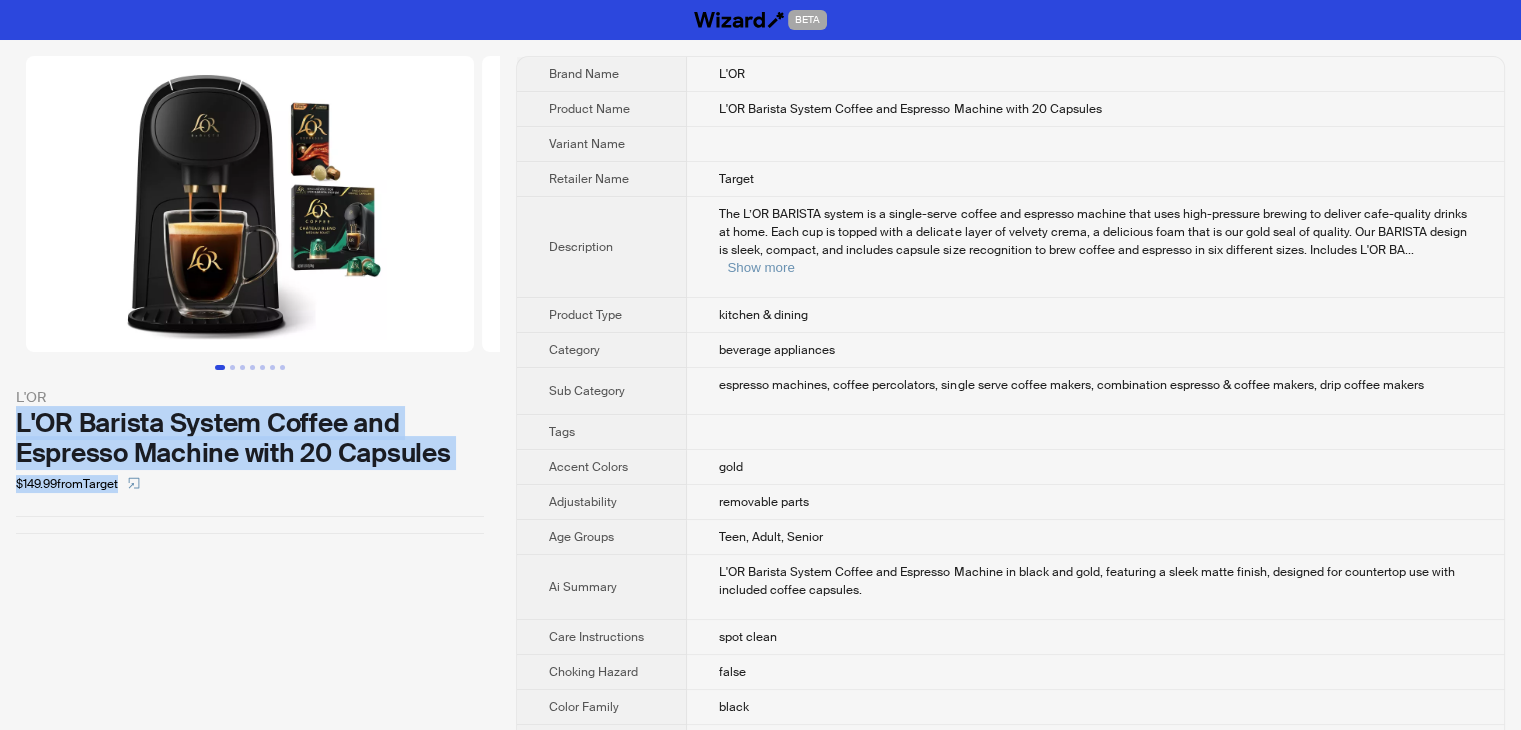 drag, startPoint x: 12, startPoint y: 414, endPoint x: 461, endPoint y: 470, distance: 452.47873 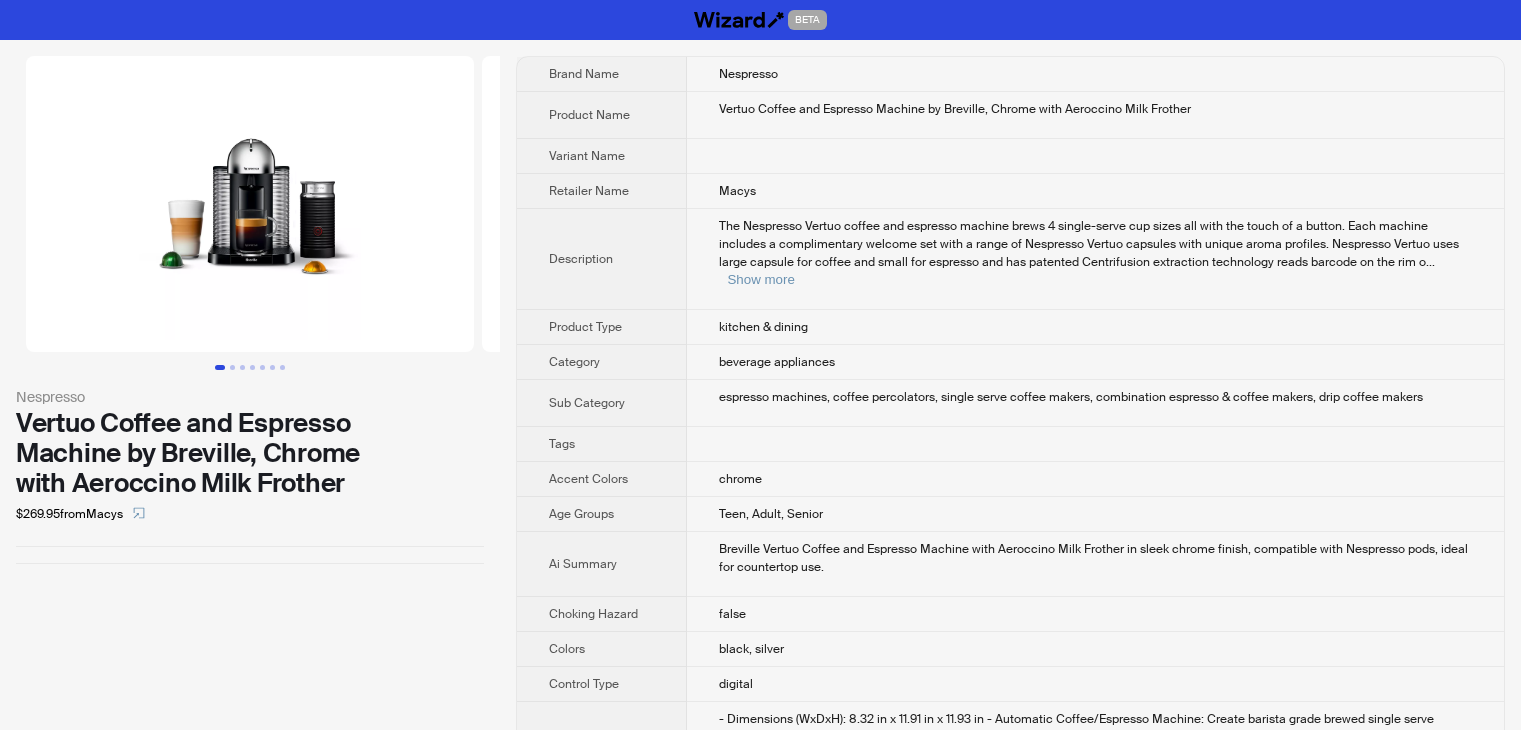 scroll, scrollTop: 0, scrollLeft: 0, axis: both 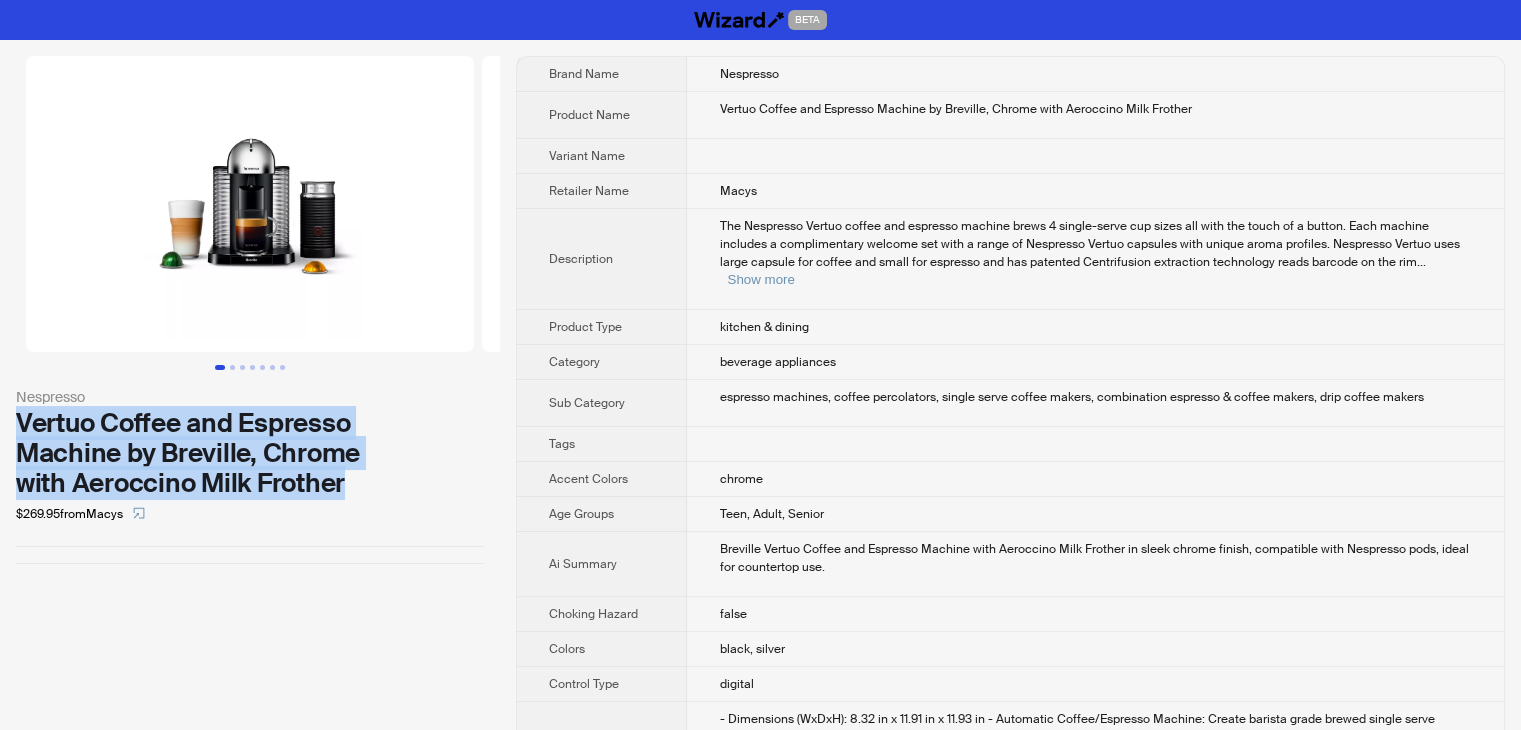 drag, startPoint x: 23, startPoint y: 417, endPoint x: 383, endPoint y: 486, distance: 366.55286 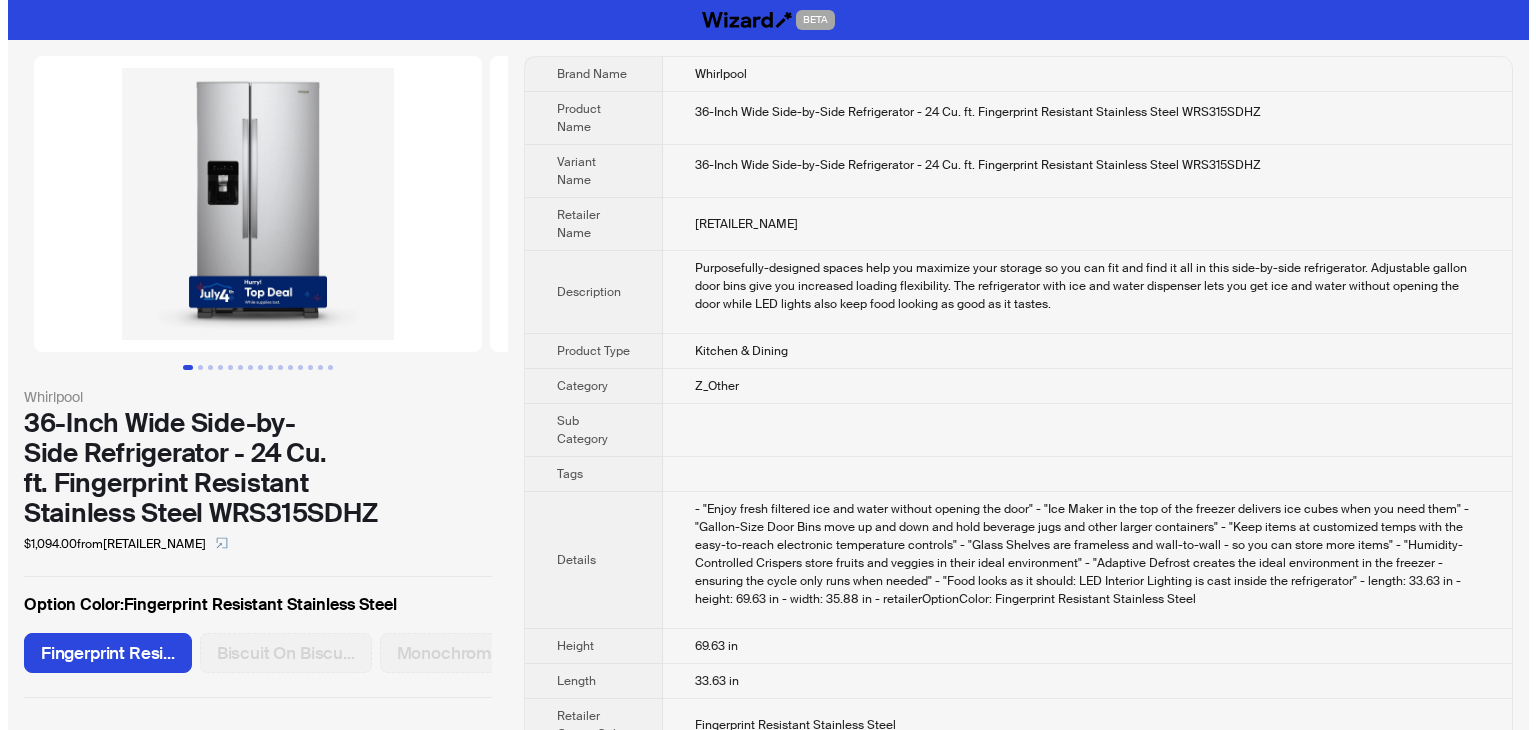 scroll, scrollTop: 0, scrollLeft: 0, axis: both 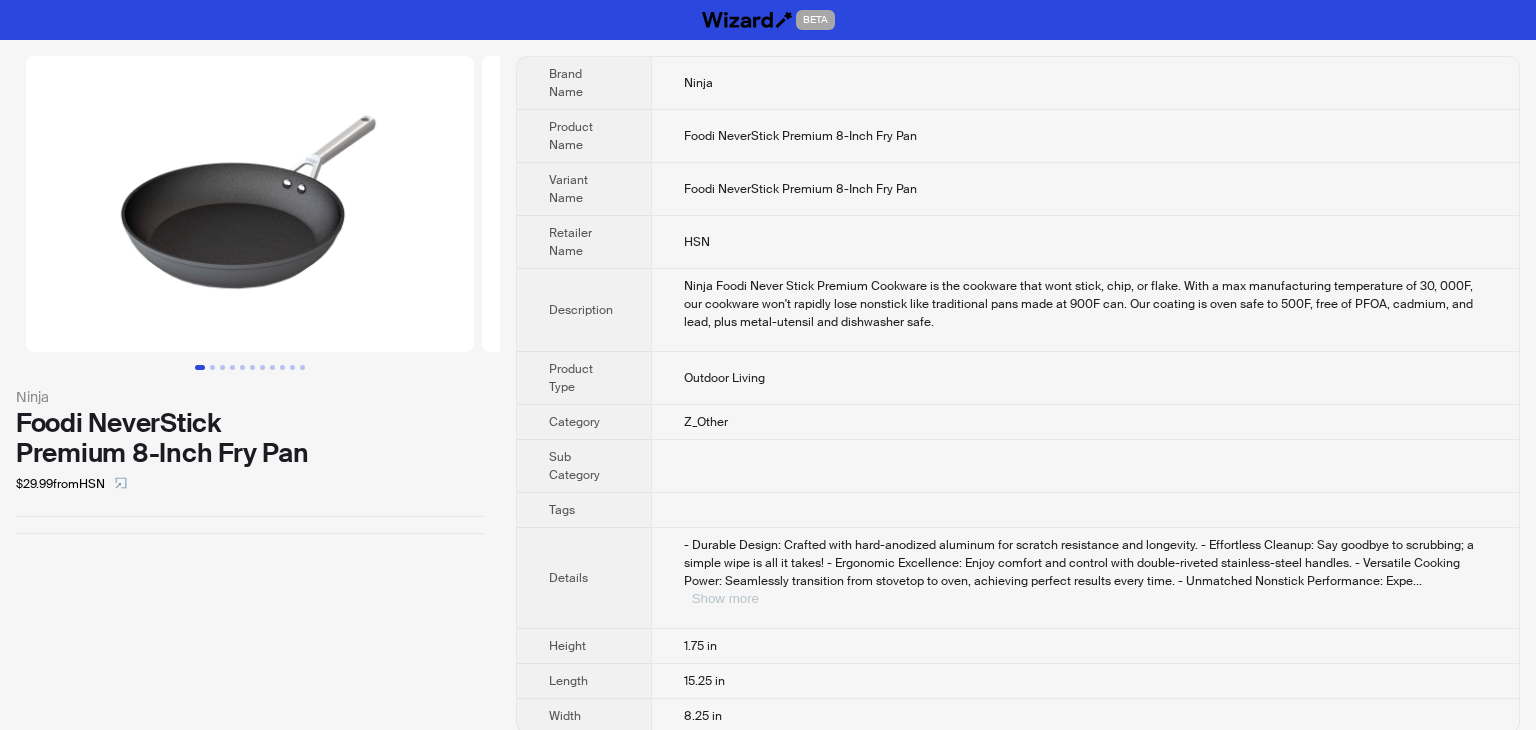 click on "Show more" at bounding box center (725, 598) 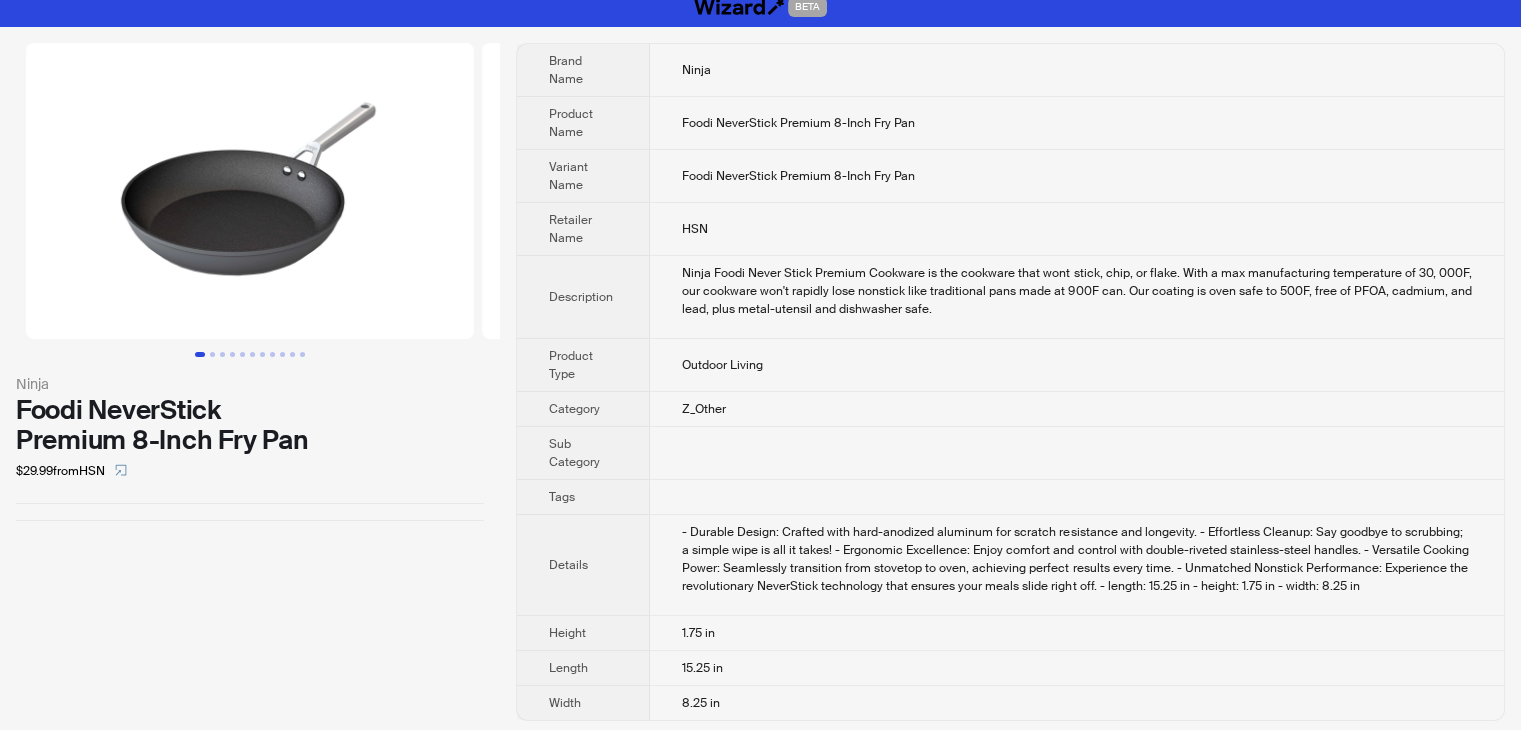 scroll, scrollTop: 17, scrollLeft: 0, axis: vertical 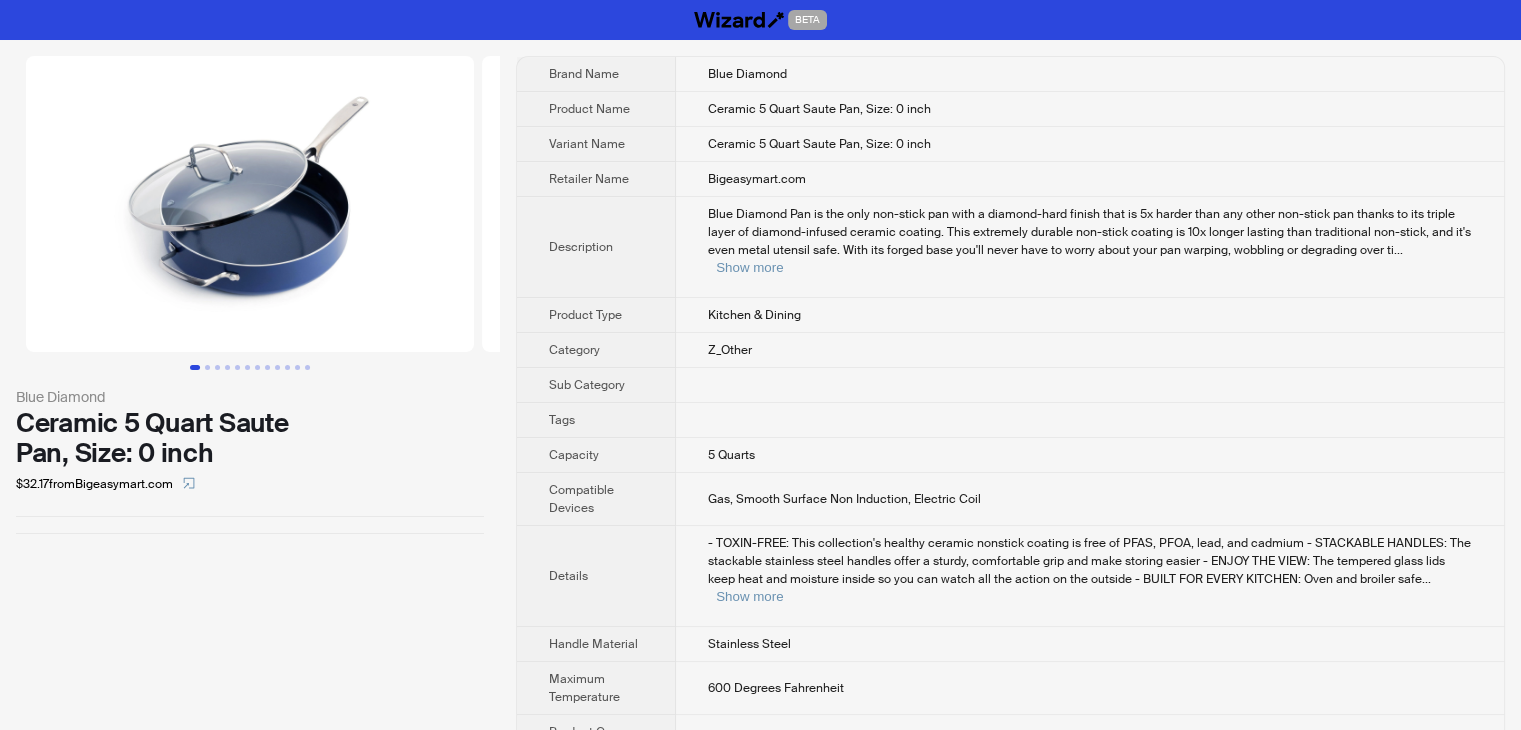 click on "BETA Blue Diamond Ceramic 5 Quart Saute Pan, Size: 0 inch $32.17  from  Bigeasymart.com Brand Name Blue Diamond Product Name Ceramic 5 Quart Saute Pan, Size: 0 inch Variant Name Ceramic 5 Quart Saute Pan, Size: 0 inch Retailer Name Bigeasymart.com Description Blue Diamond Pan is the only non-stick pan with a diamond-hard finish that is 5x harder than any other non-stick pan thanks to its triple layer of diamond-infused ceramic coating. This extremely durable non-stick coating is 10x longer lasting than traditional non-stick, and it's even metal utensil safe. With its forged base you'll never have to worry about your pan warping, wobbling or degrading over ti ... Show more Product Type Kitchen & Dining Category Z_Other Sub Category Tags Capacity 5 Quarts Compatible Devices Gas, Smooth Surface Non Induction, Electric Coil Details ... Show more Handle Material Stainless Steel Maximum Temperature 600 Degrees Fahrenheit Product Care Instructions Dishwasher Safe BETA 0 items in your cart" at bounding box center [760, 392] 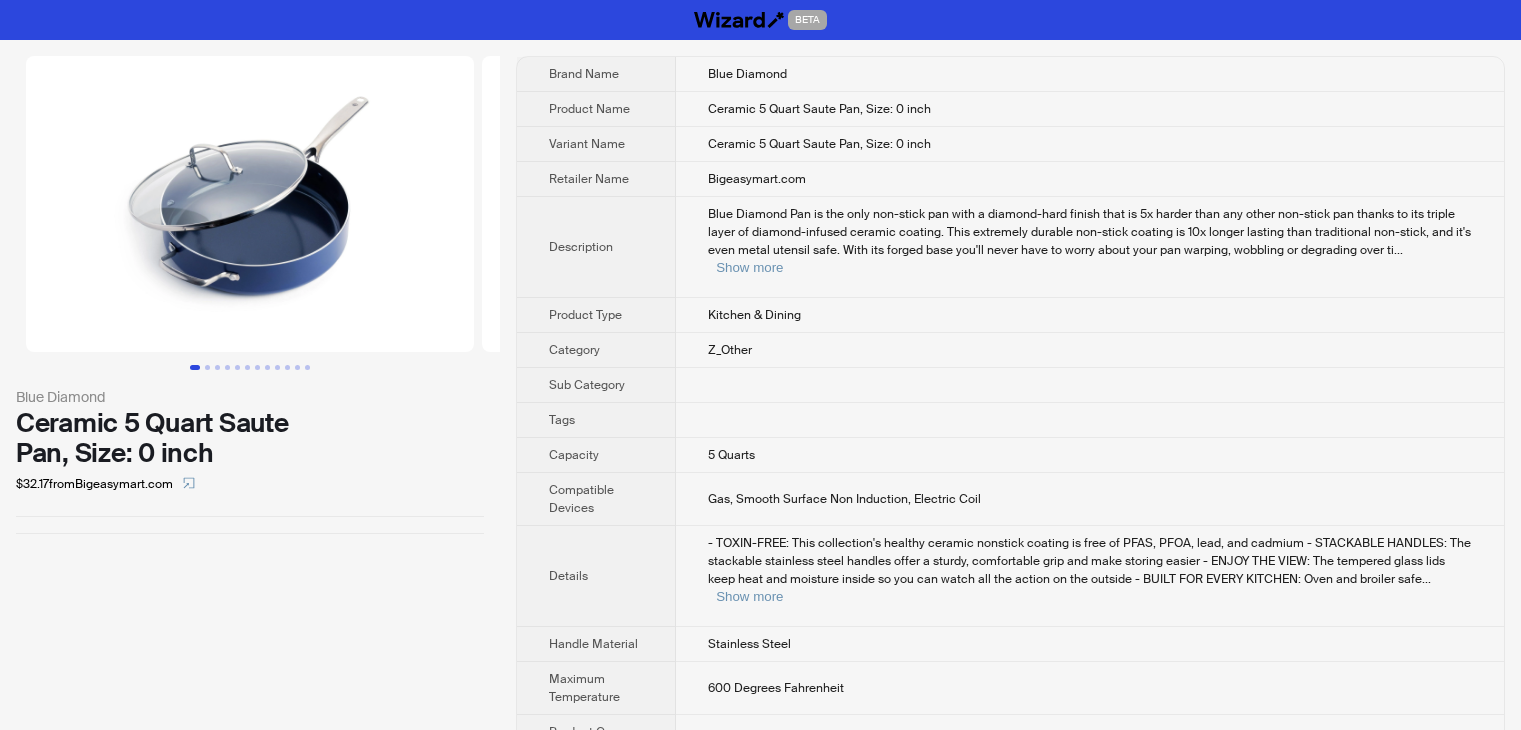 scroll, scrollTop: 0, scrollLeft: 0, axis: both 